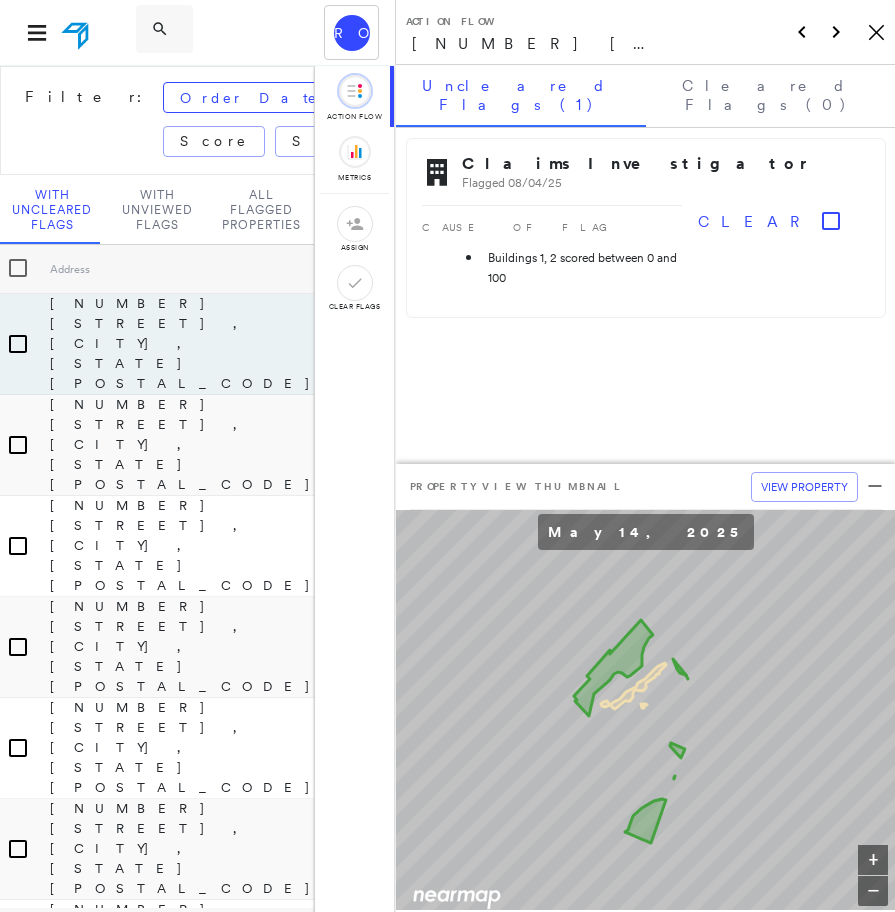 scroll, scrollTop: 0, scrollLeft: 0, axis: both 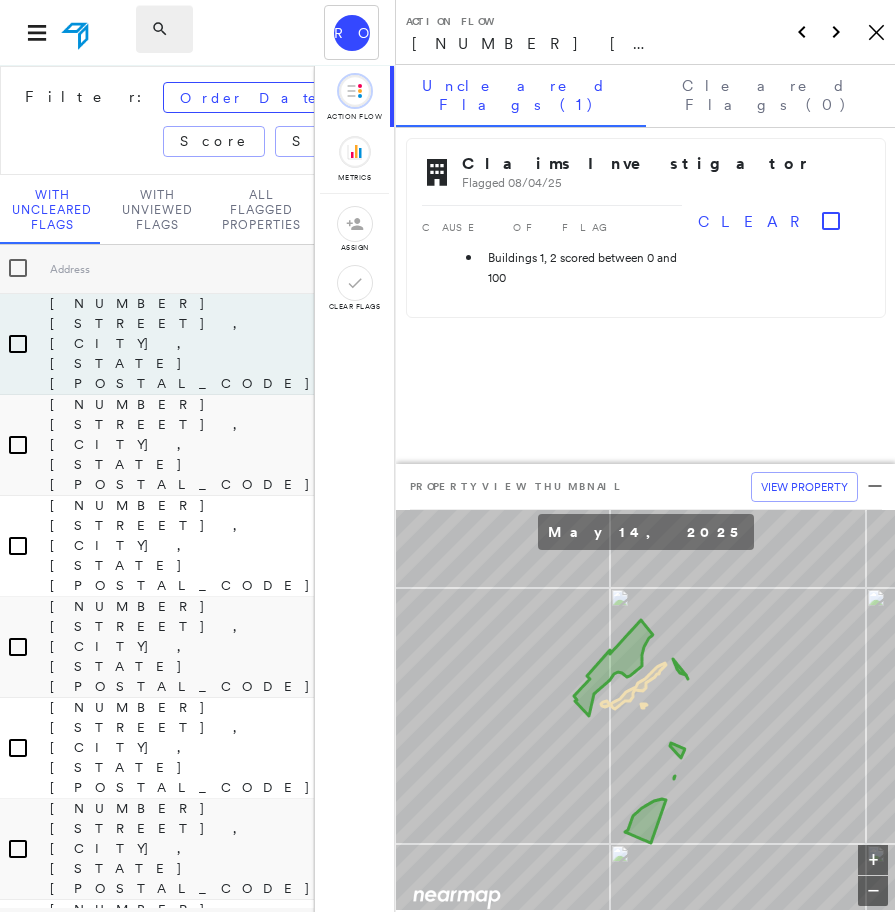 click at bounding box center [181, 29] 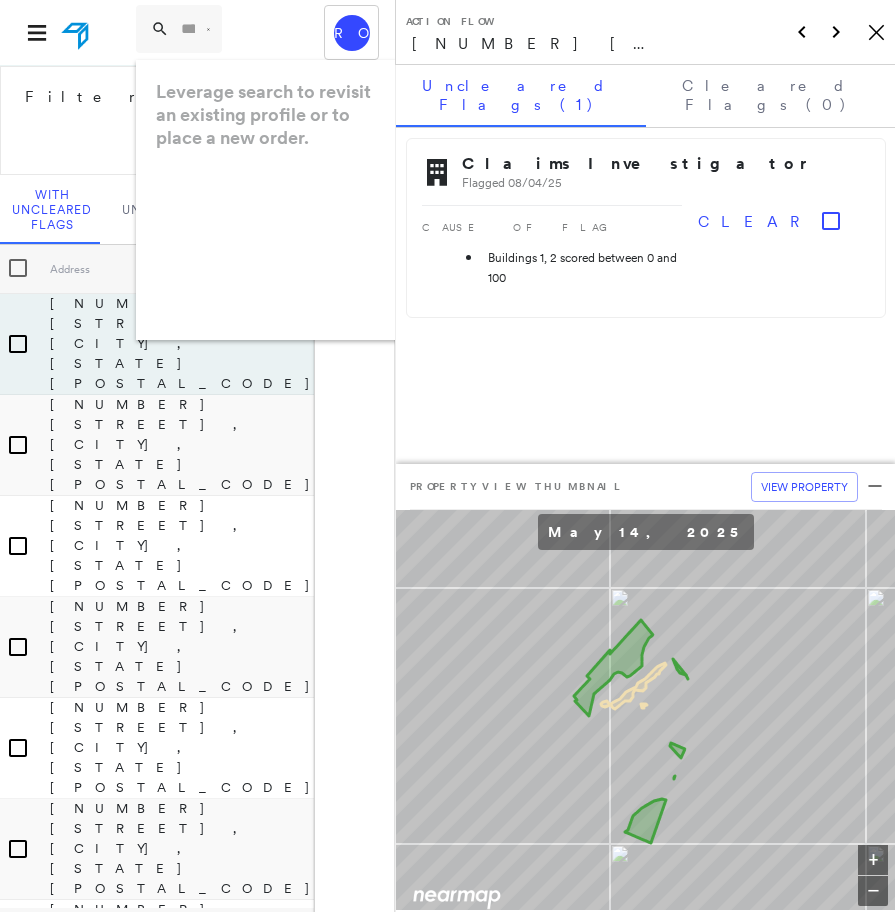 paste on "**********" 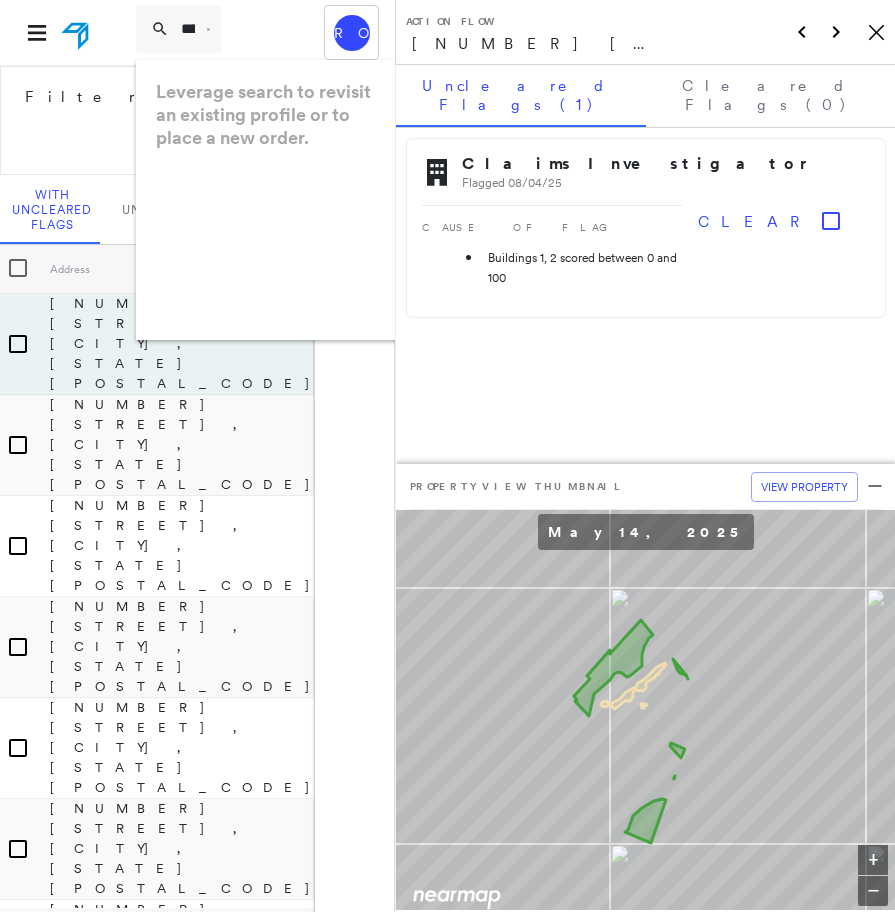 scroll, scrollTop: 0, scrollLeft: 268, axis: horizontal 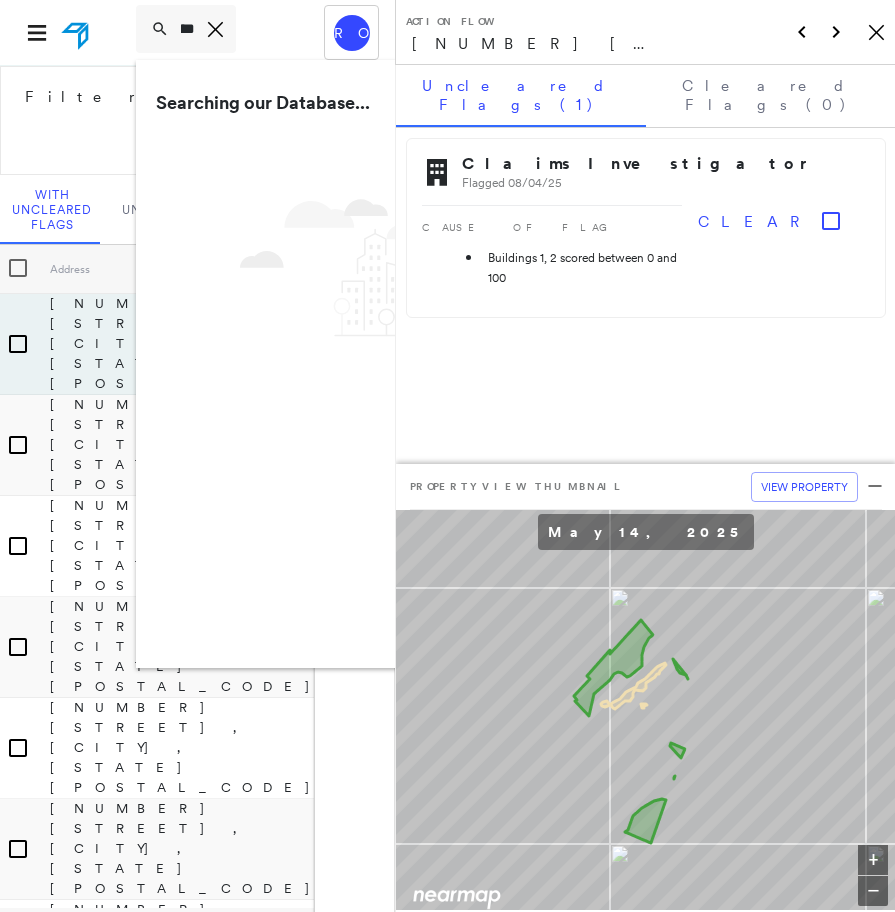 type on "**********" 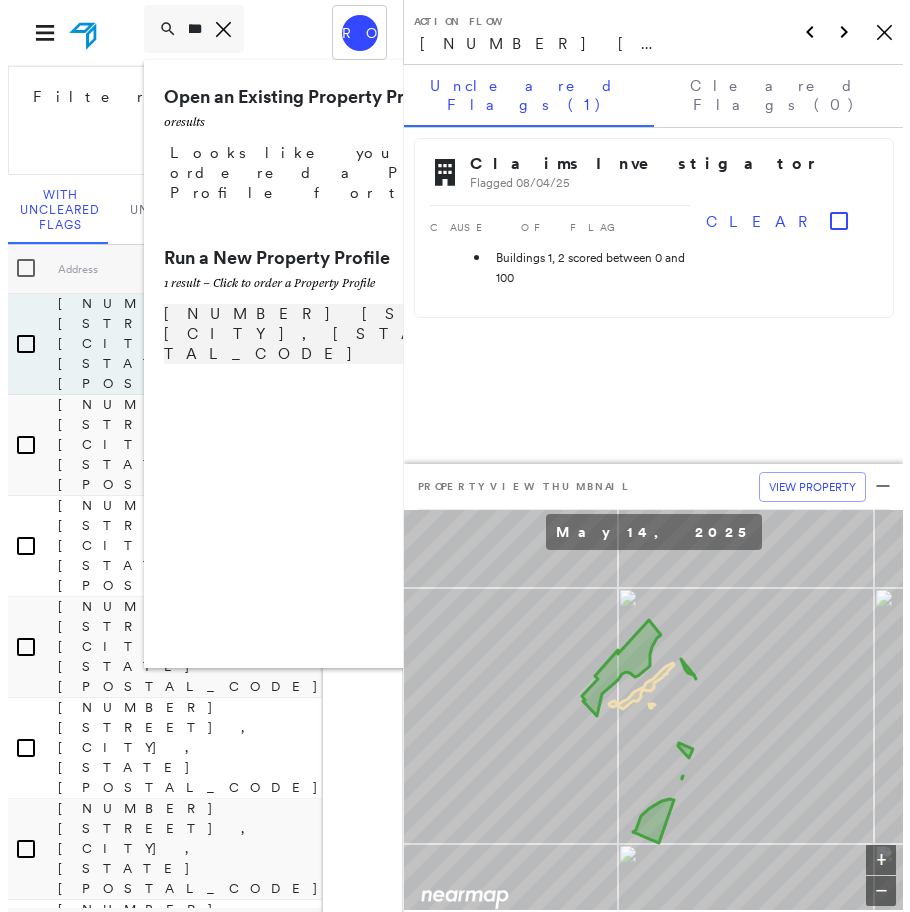 scroll, scrollTop: 0, scrollLeft: 0, axis: both 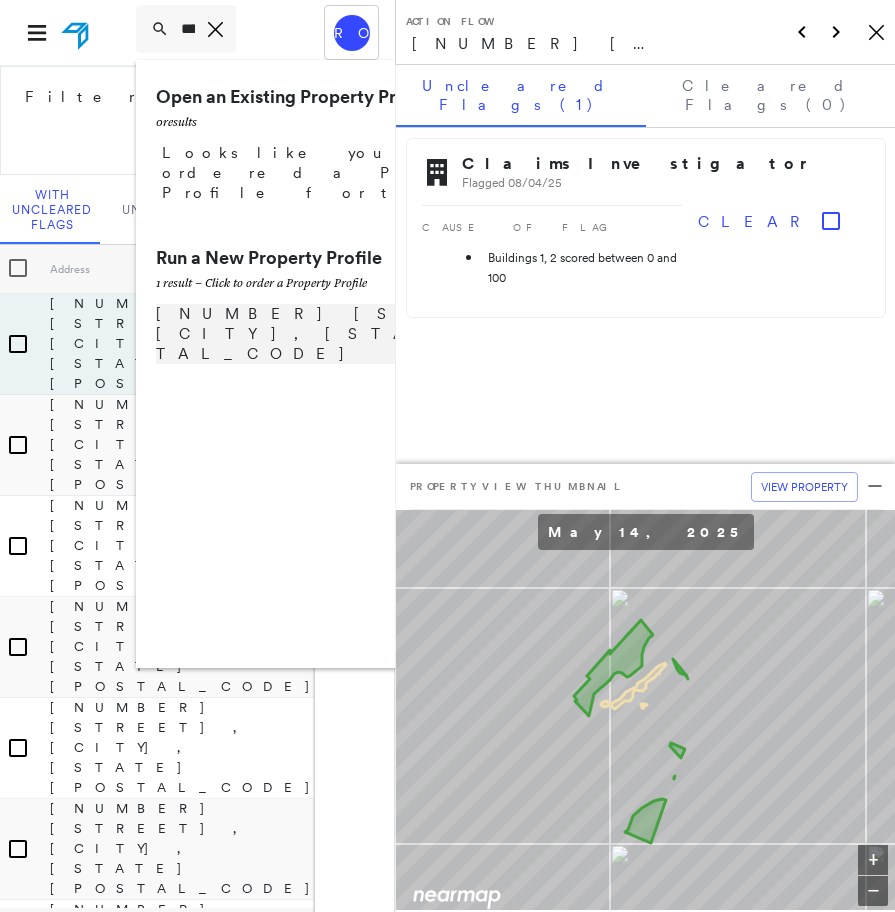 click on "[NUMBER] [STREET], [CITY], [STATE] [POSTAL_CODE] Group Created with Sketch." at bounding box center [393, 334] 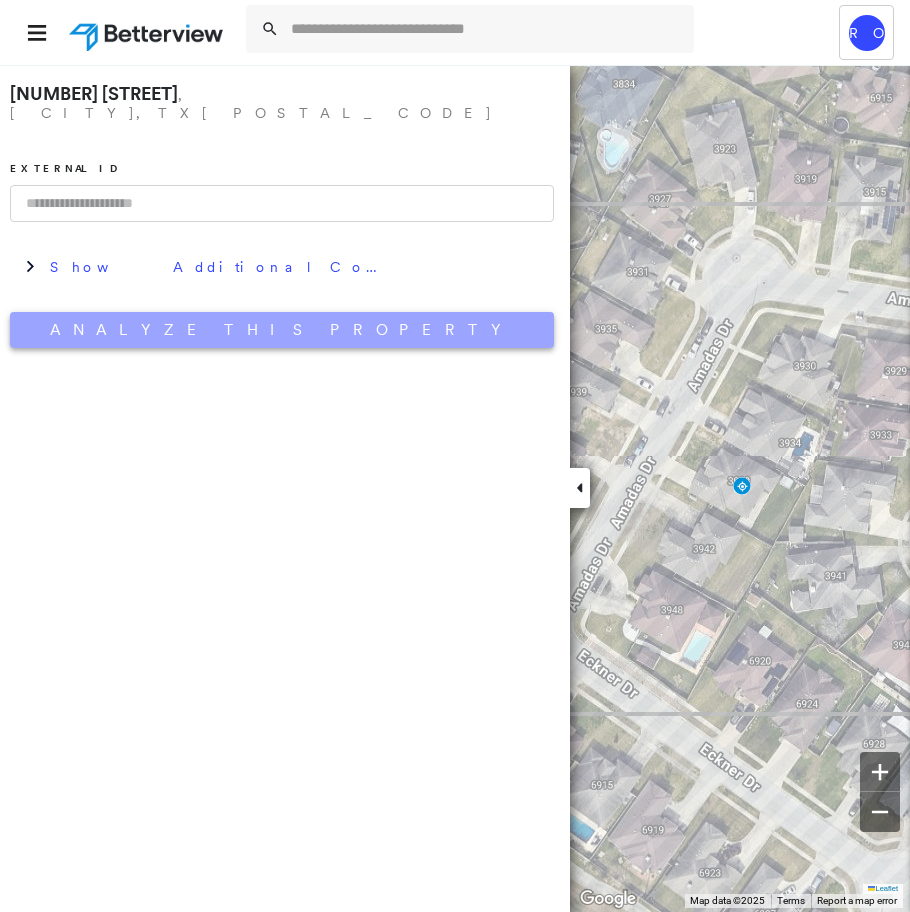 click on "Analyze This Property" at bounding box center (282, 330) 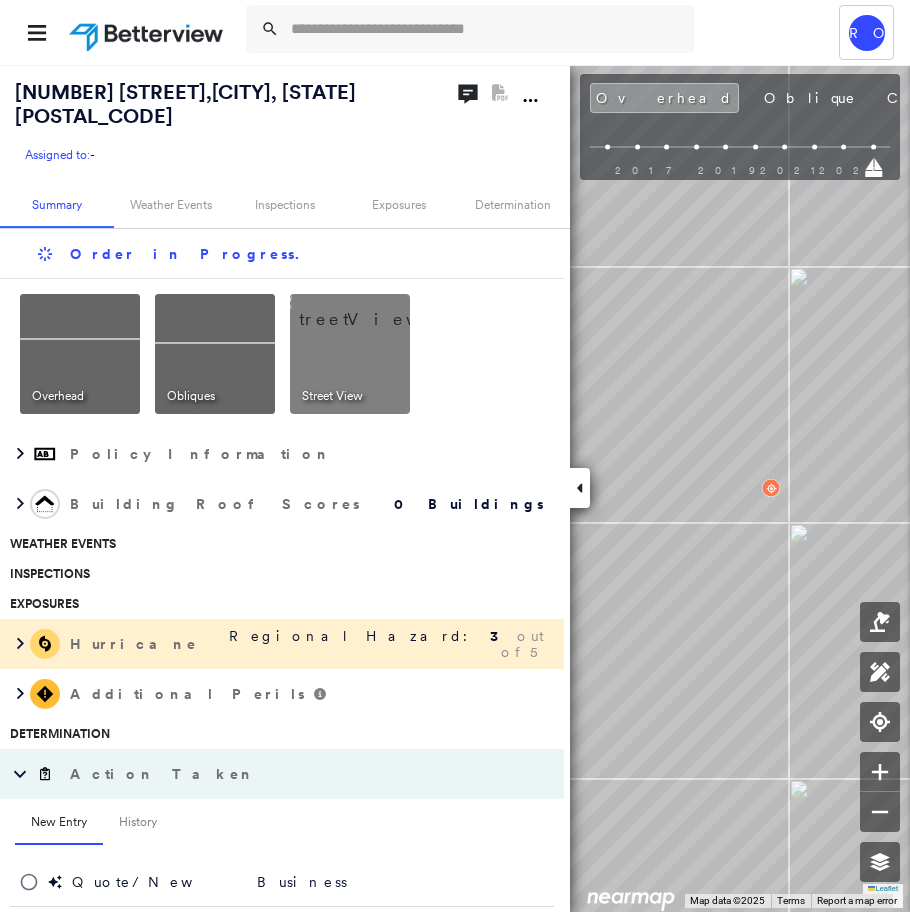 click at bounding box center [374, 309] 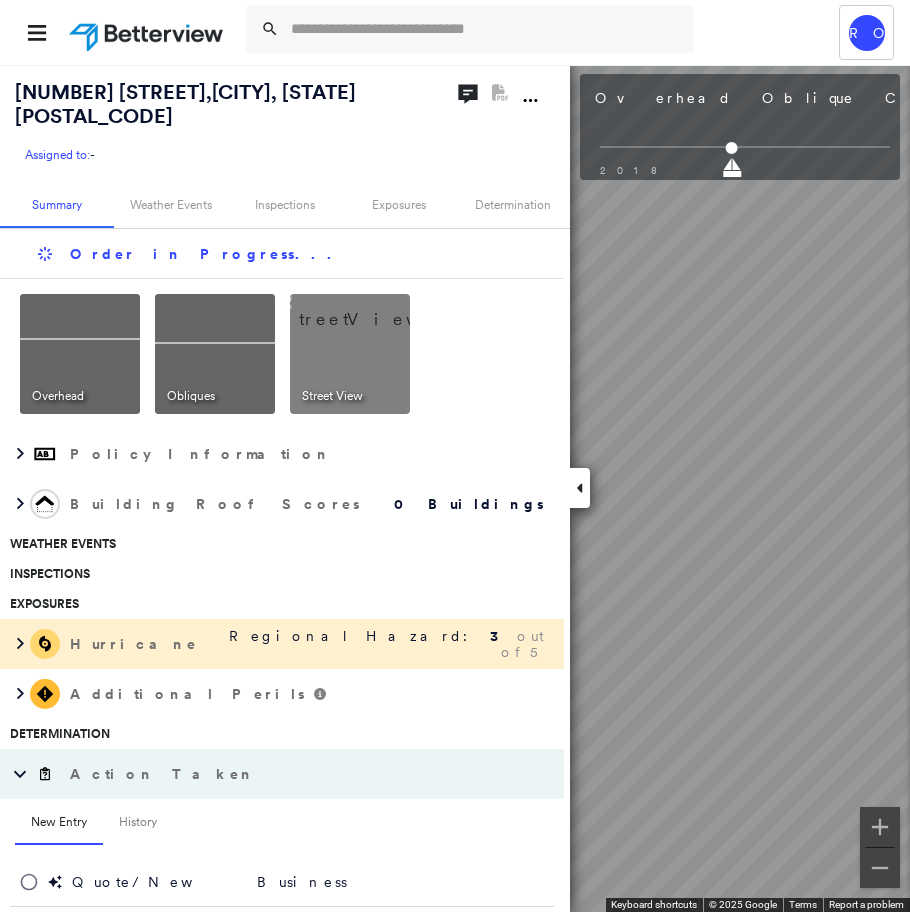 click on "Tower RO [EMAIL] TWIA - Texas Windstorm Insurance Association - Claims Suite [NUMBER] [STREET] , [CITY], [STATE] [POSTAL_CODE] Assigned to: - Assigned to: - Assigned to: - Open Comments PDF Report Not Available Summary Weather Events Inspections Exposures Determination Order in Progress ... Overhead Obliques Street View Policy Information Building Roof Scores 0 Buildings Weather Events Inspections Exposures Hurricane Regional Hazard: 3 out of 5 Additional Perils Determination Action Taken New Entry History Quote/New Business Terms & Conditions Added ACV Endorsement Added Cosmetic Endorsement Inspection/Loss Control Report Information Added to Inspection Survey Onsite Inspection Ordered Determined No Inspection Needed General Used Report to Further Agent/Insured Discussion Reject/Decline - New Business Allowed to Proceed / Policy Bound Added/Updated Building Information Save Renewal Terms & Conditions Added Cosmetic Endorsement Deductible Change Premium Adjusted Added ACV Endorsement General Save" at bounding box center [455, 456] 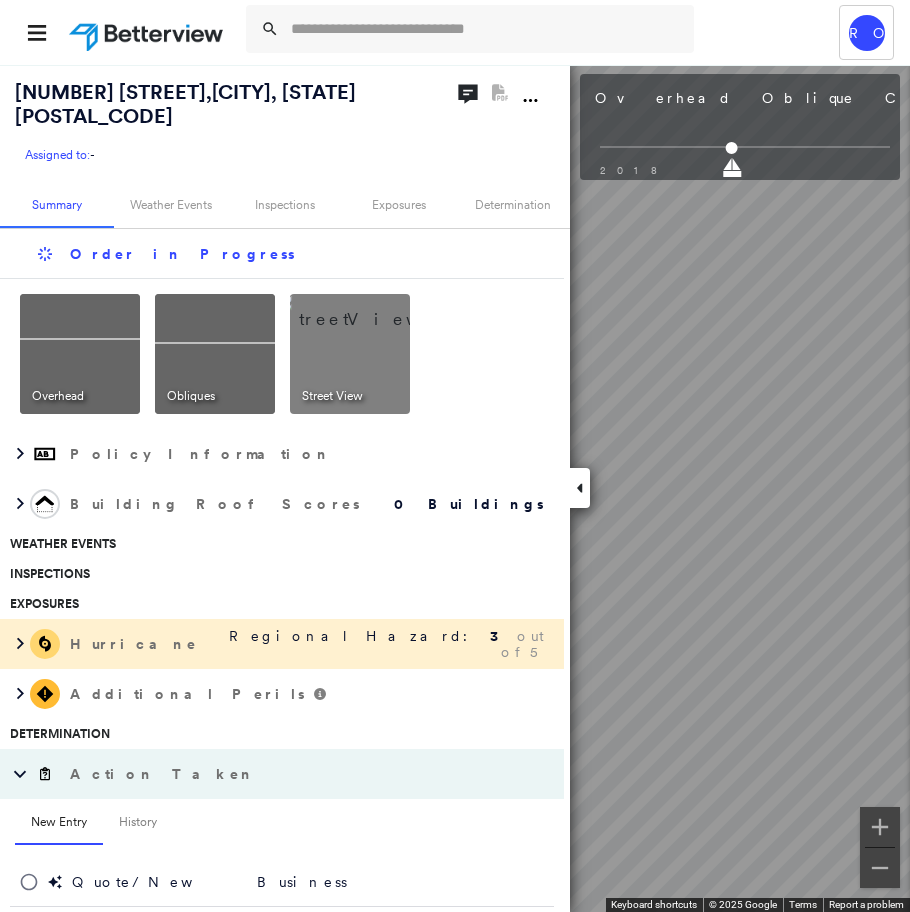 click on "Tower RO [EMAIL] TWIA - Texas Windstorm Insurance Association - Claims Suite [NUMBER] [STREET] , [CITY], [STATE] [POSTAL_CODE] Assigned to: - Assigned to: - Assigned to: - Open Comments PDF Report Not Available Summary Weather Events Inspections Exposures Determination Order in Progress Overhead Obliques Street View Policy Information Building Roof Scores 0 Buildings Weather Events Inspections Exposures Hurricane Regional Hazard: 3 out of 5 Additional Perils Determination Action Taken New Entry History Quote/New Business Terms & Conditions Added ACV Endorsement Added Cosmetic Endorsement Inspection/Loss Control Report Information Added to Inspection Survey Onsite Inspection Ordered Determined No Inspection Needed General Used Report to Further Agent/Insured Discussion Reject/Decline - New Business Allowed to Proceed / Policy Bound Added/Updated Building Information Save Renewal Terms & Conditions Added Cosmetic Endorsement Deductible Change Premium Adjusted Added ACV Endorsement General Save Save" at bounding box center [455, 456] 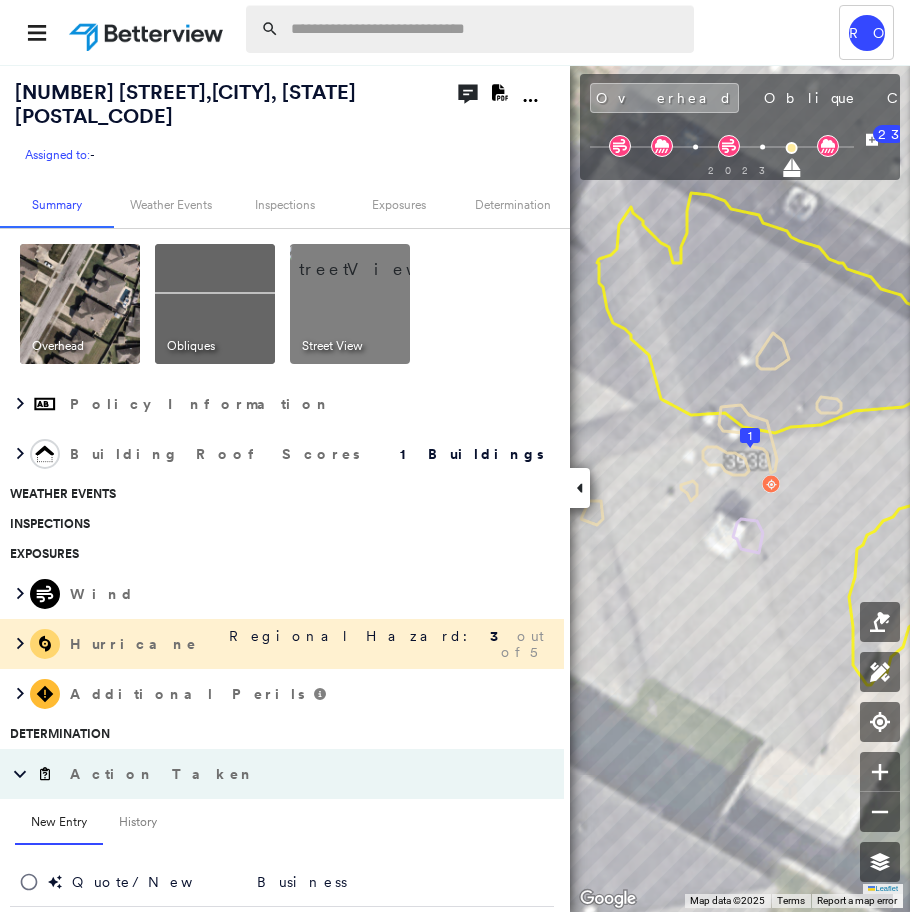 click at bounding box center (486, 29) 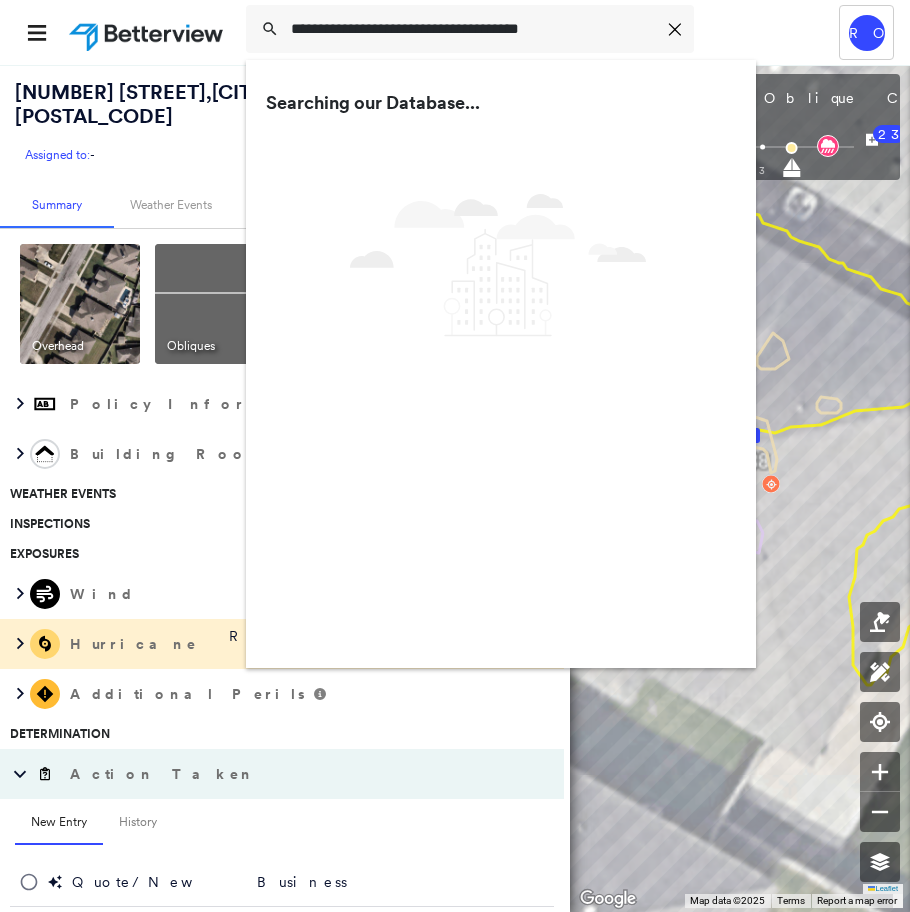 type on "**********" 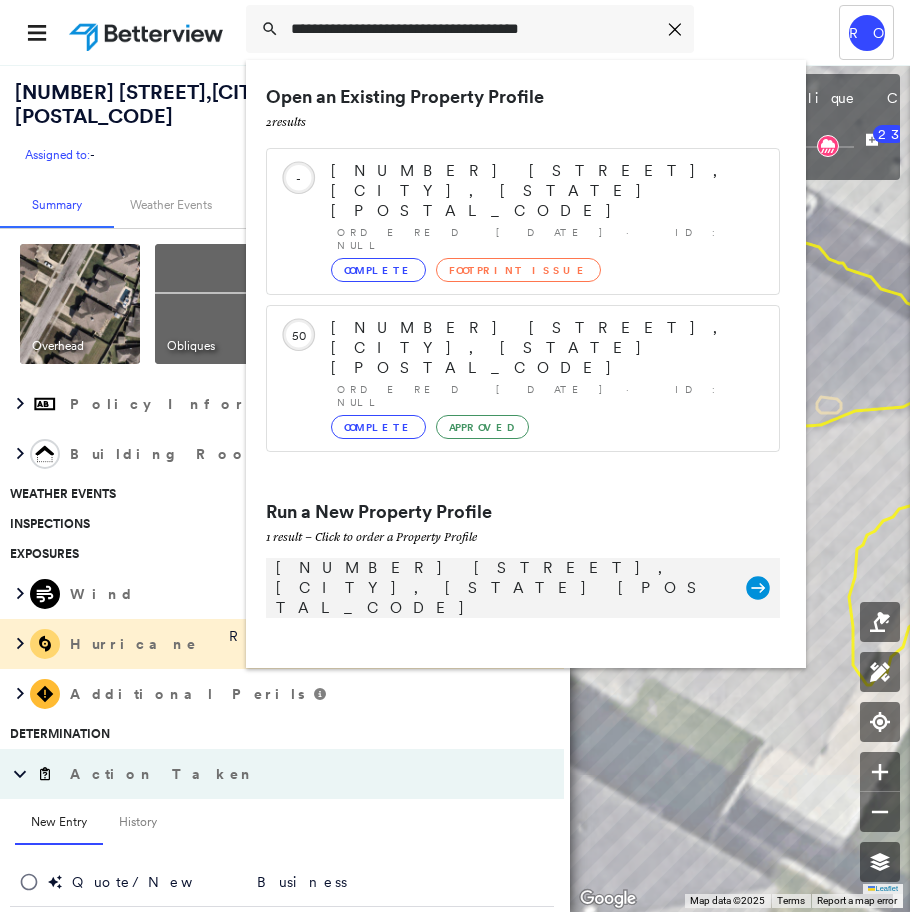 click on "[NUMBER] [STREET], [CITY], [STATE] [POSTAL_CODE]" at bounding box center [501, 588] 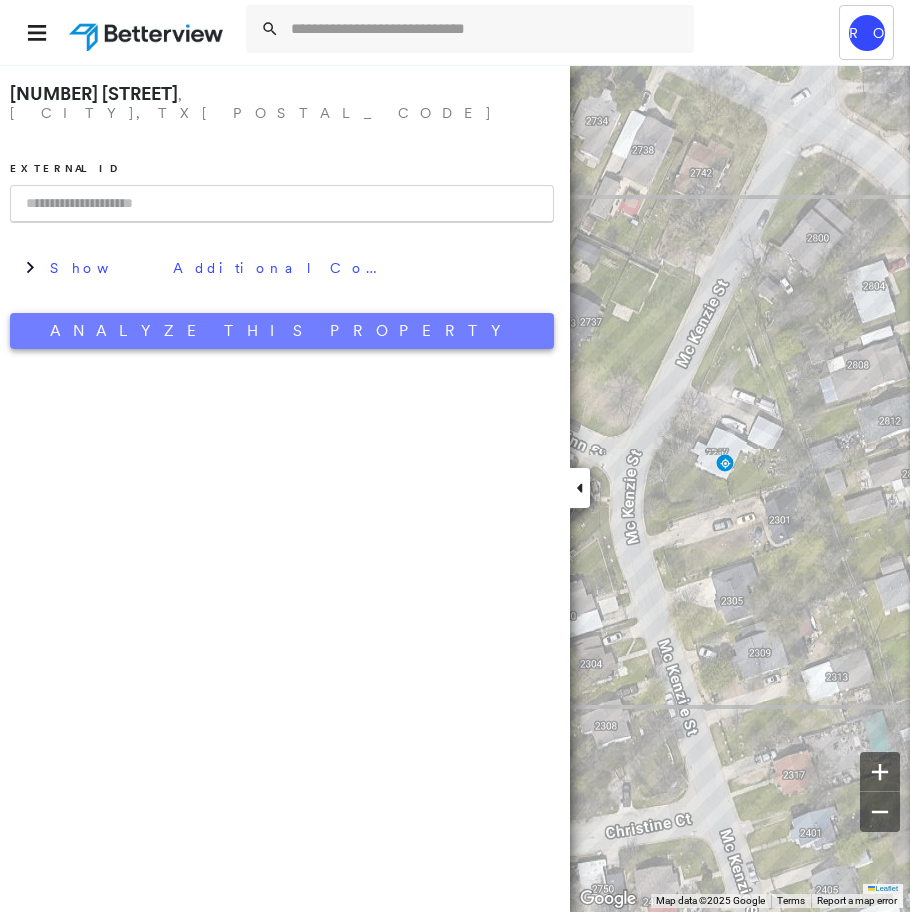 click on "Analyze This Property" at bounding box center [282, 331] 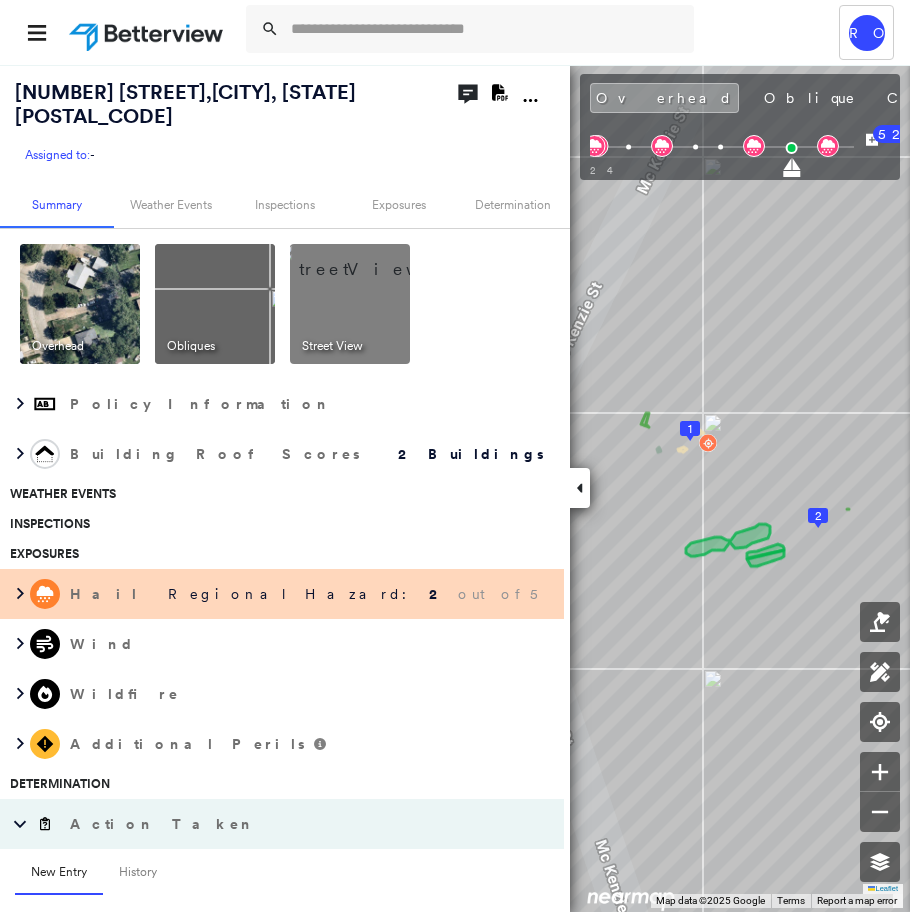 click at bounding box center (374, 259) 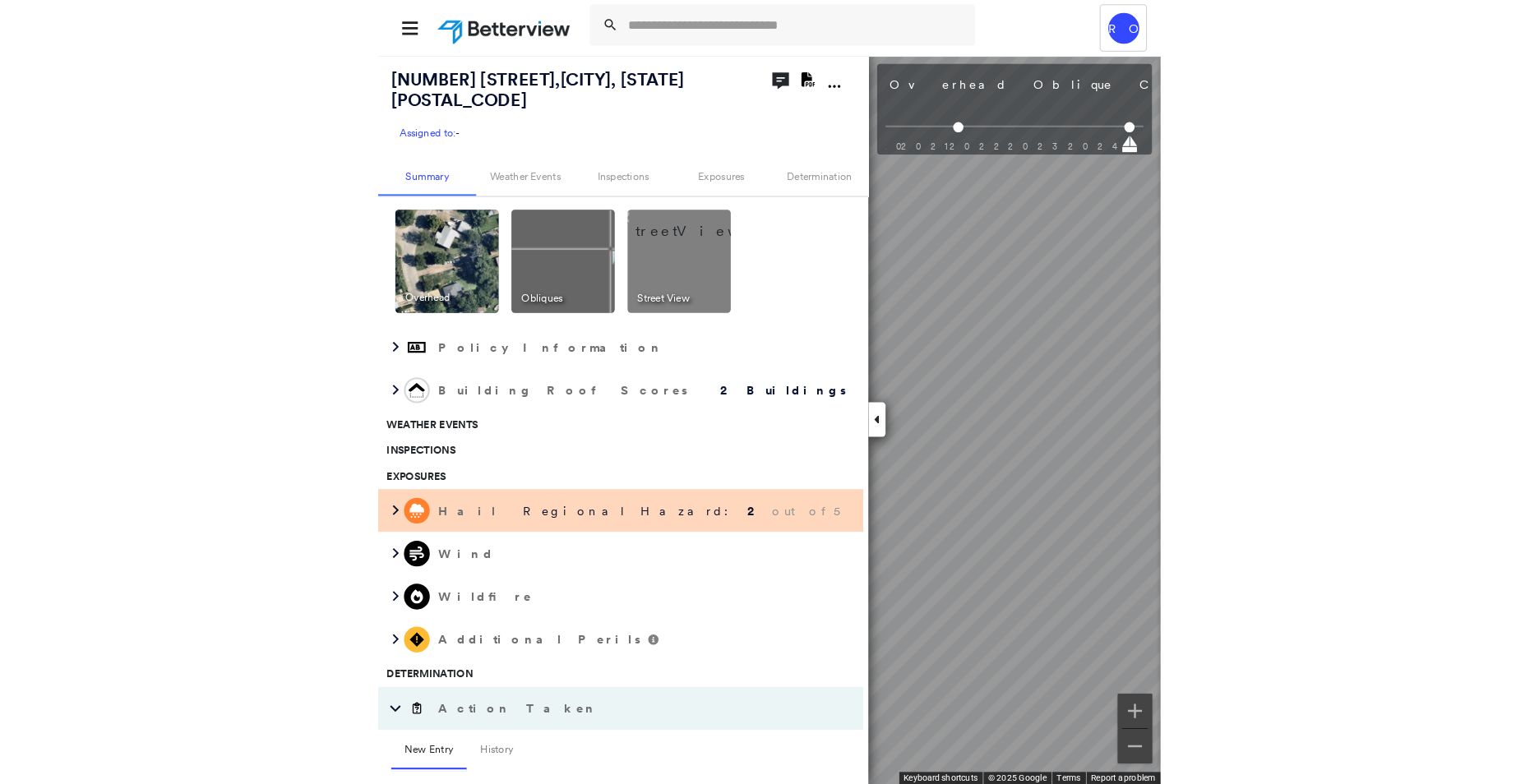 scroll, scrollTop: 0, scrollLeft: 0, axis: both 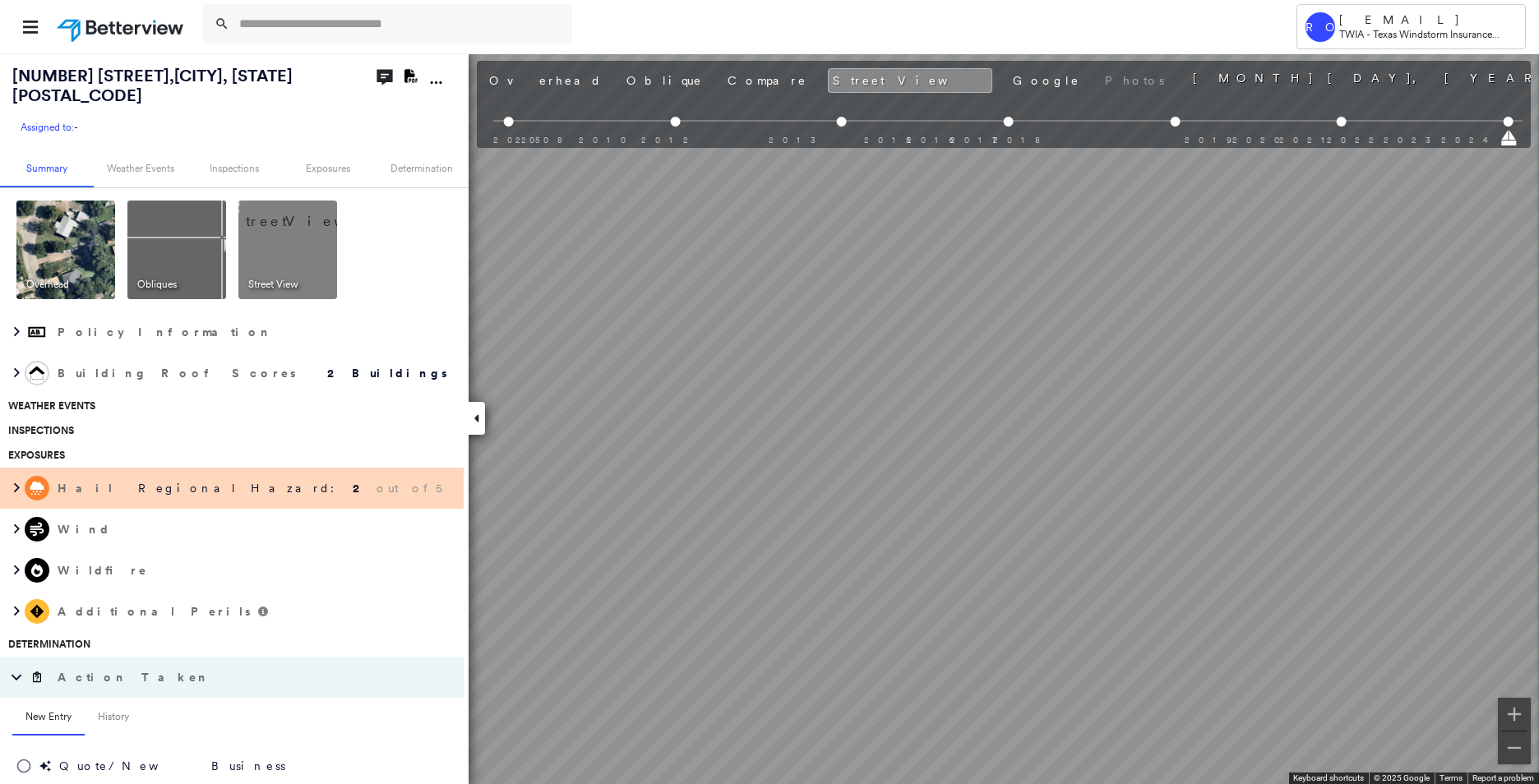 click at bounding box center [177, 250] 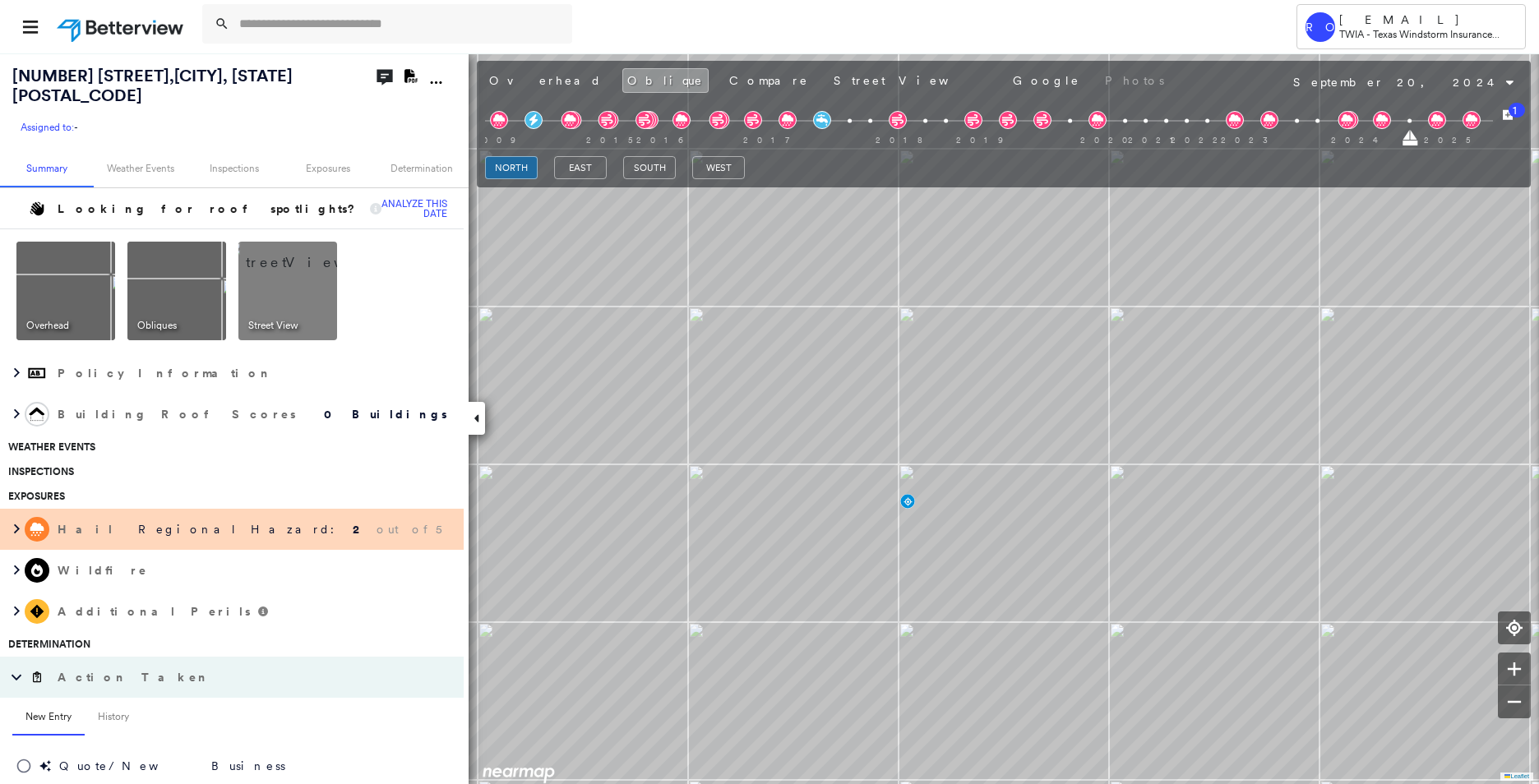 click at bounding box center [66, 291] 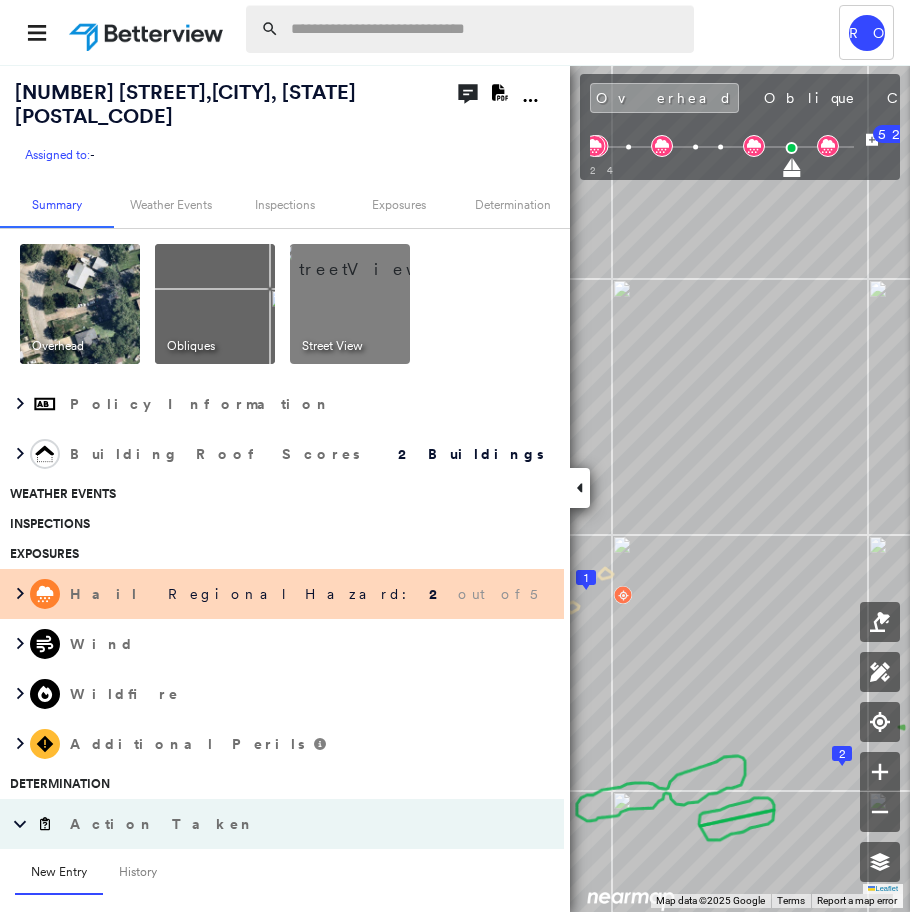 click at bounding box center (486, 29) 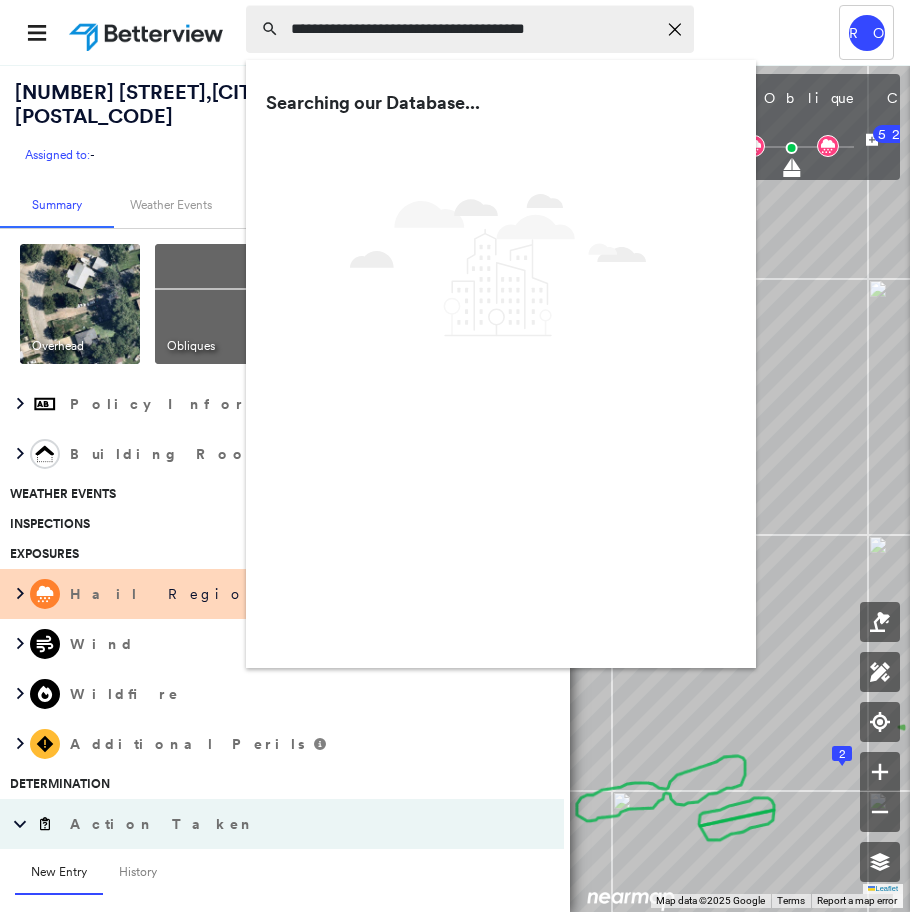 type on "**********" 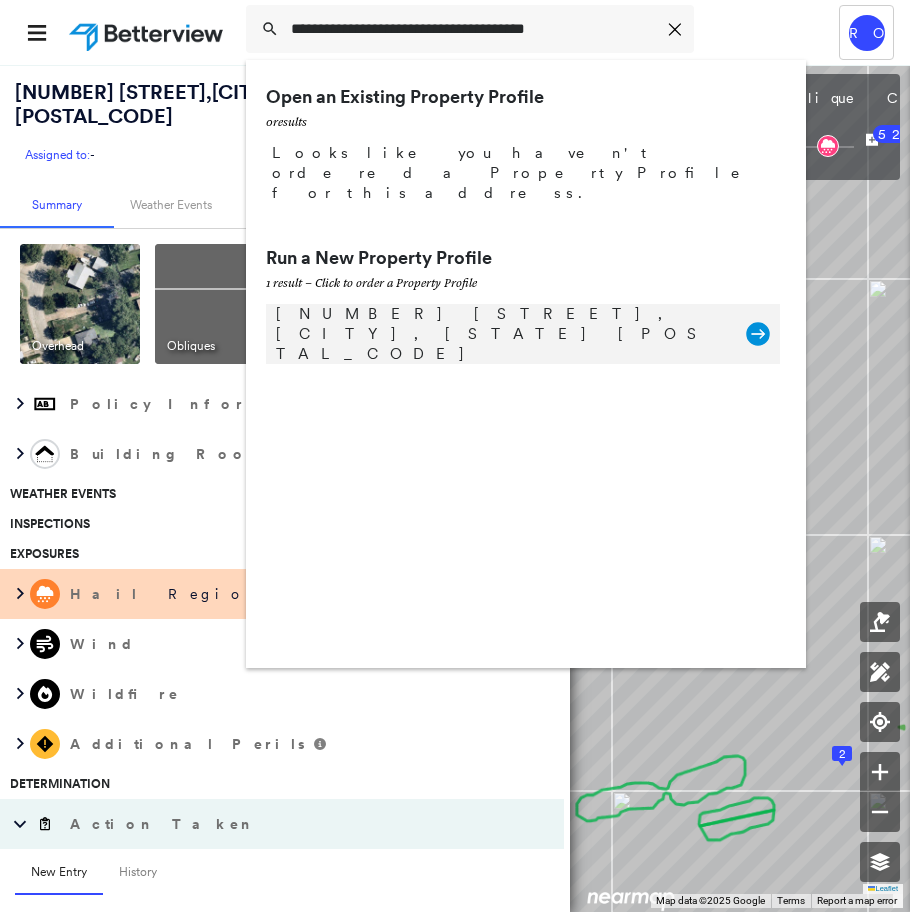 click on "[NUMBER] [STREET], [CITY], [STATE] [POSTAL_CODE]" at bounding box center (501, 334) 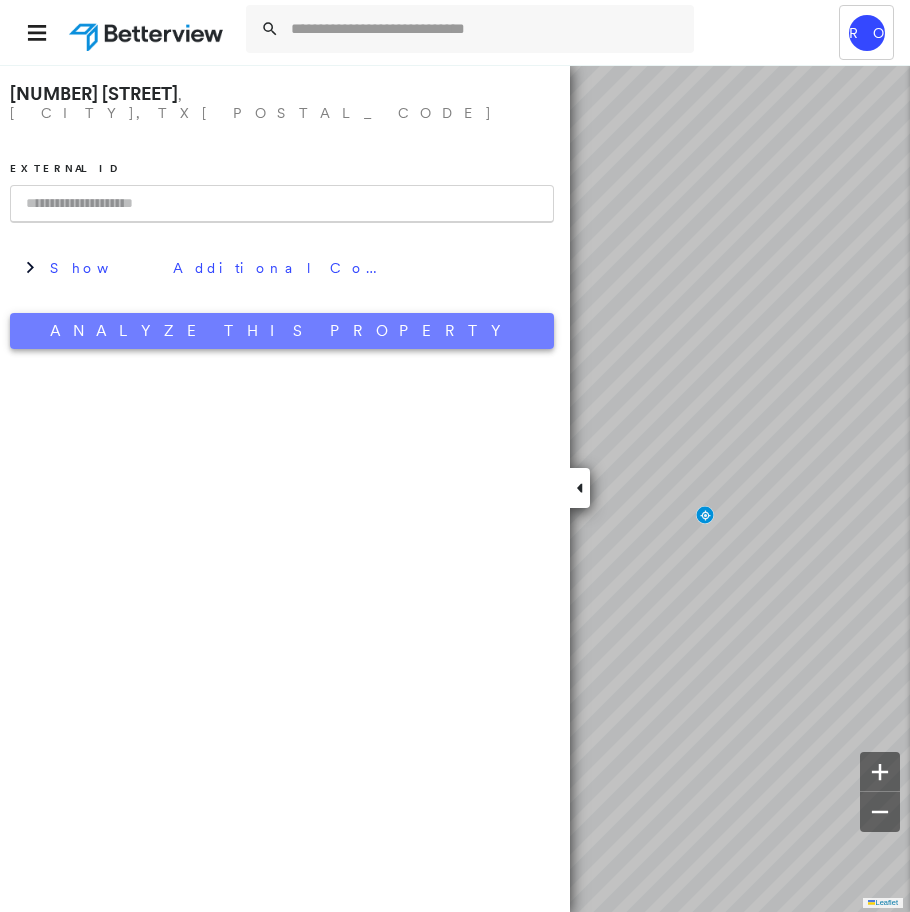 click on "Analyze This Property" at bounding box center [282, 331] 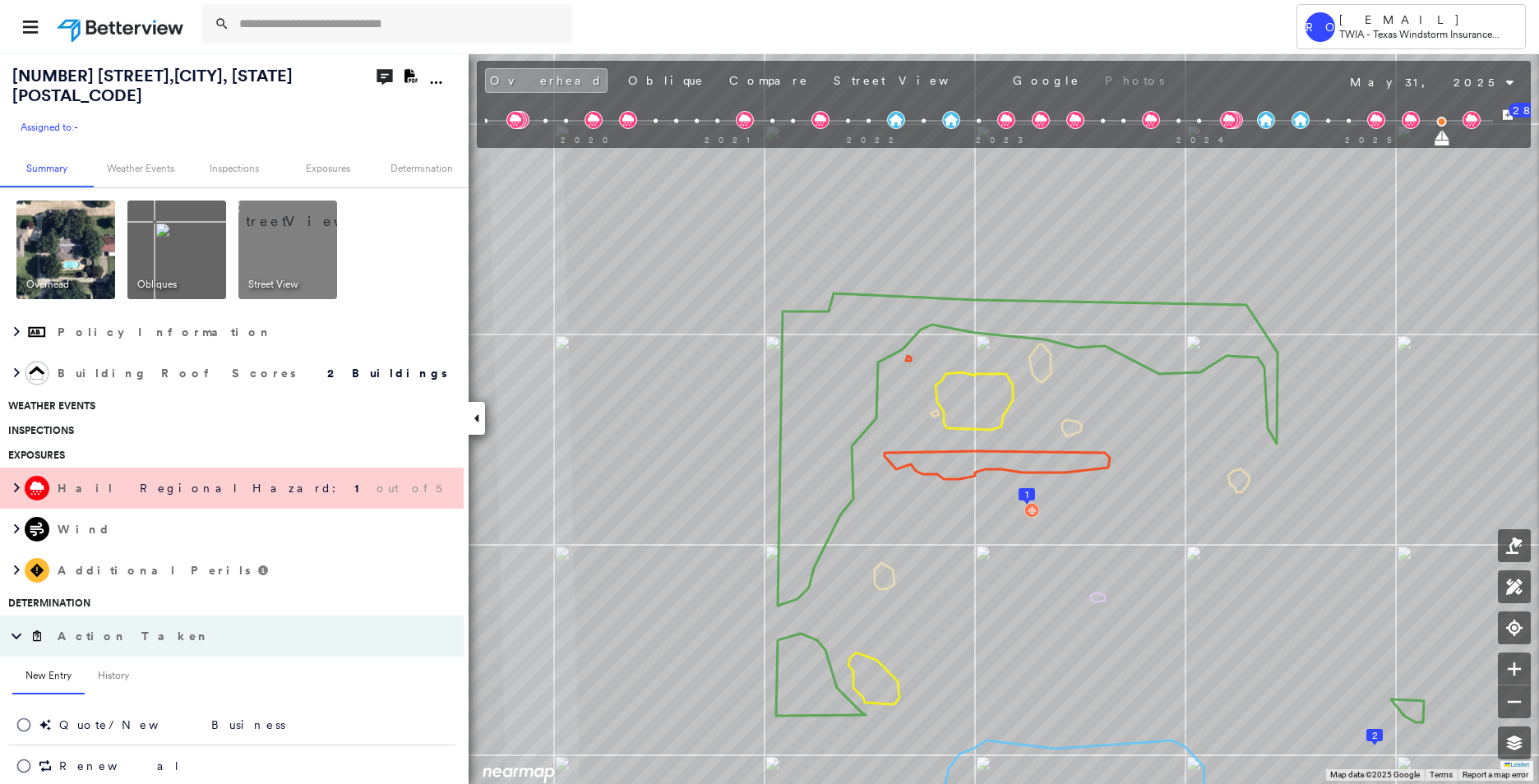 click at bounding box center (177, 250) 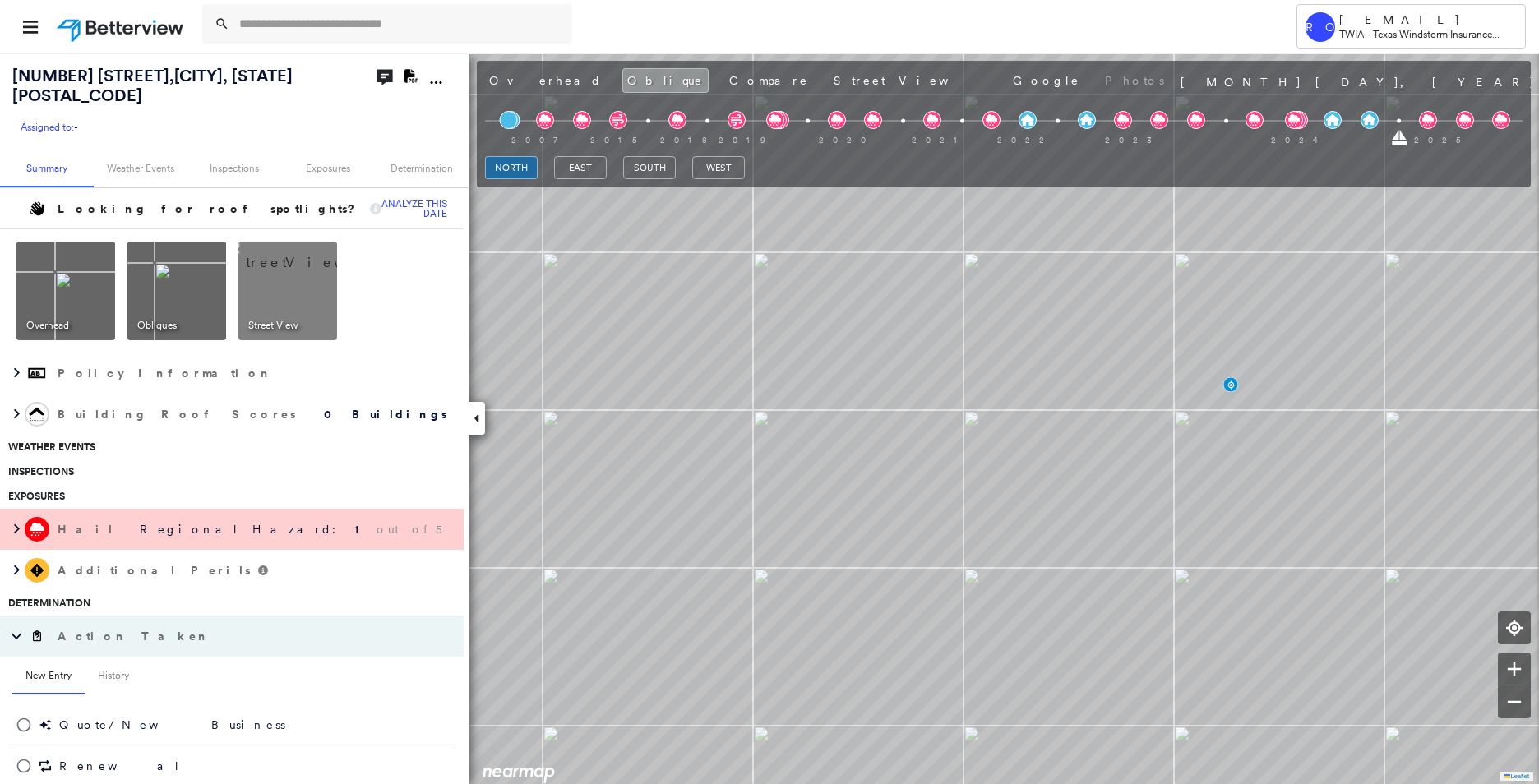 click at bounding box center [307, 254] 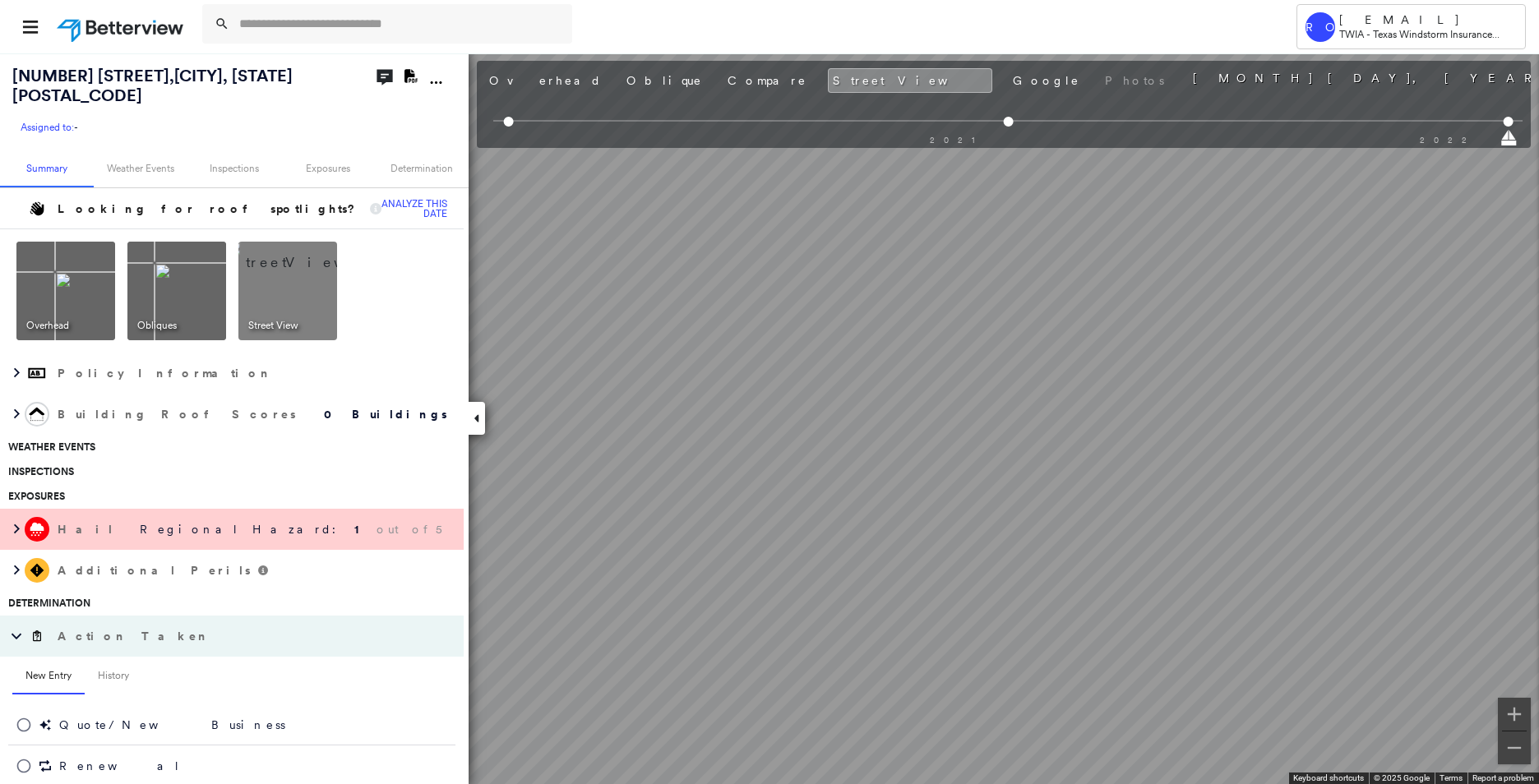 click at bounding box center (177, 291) 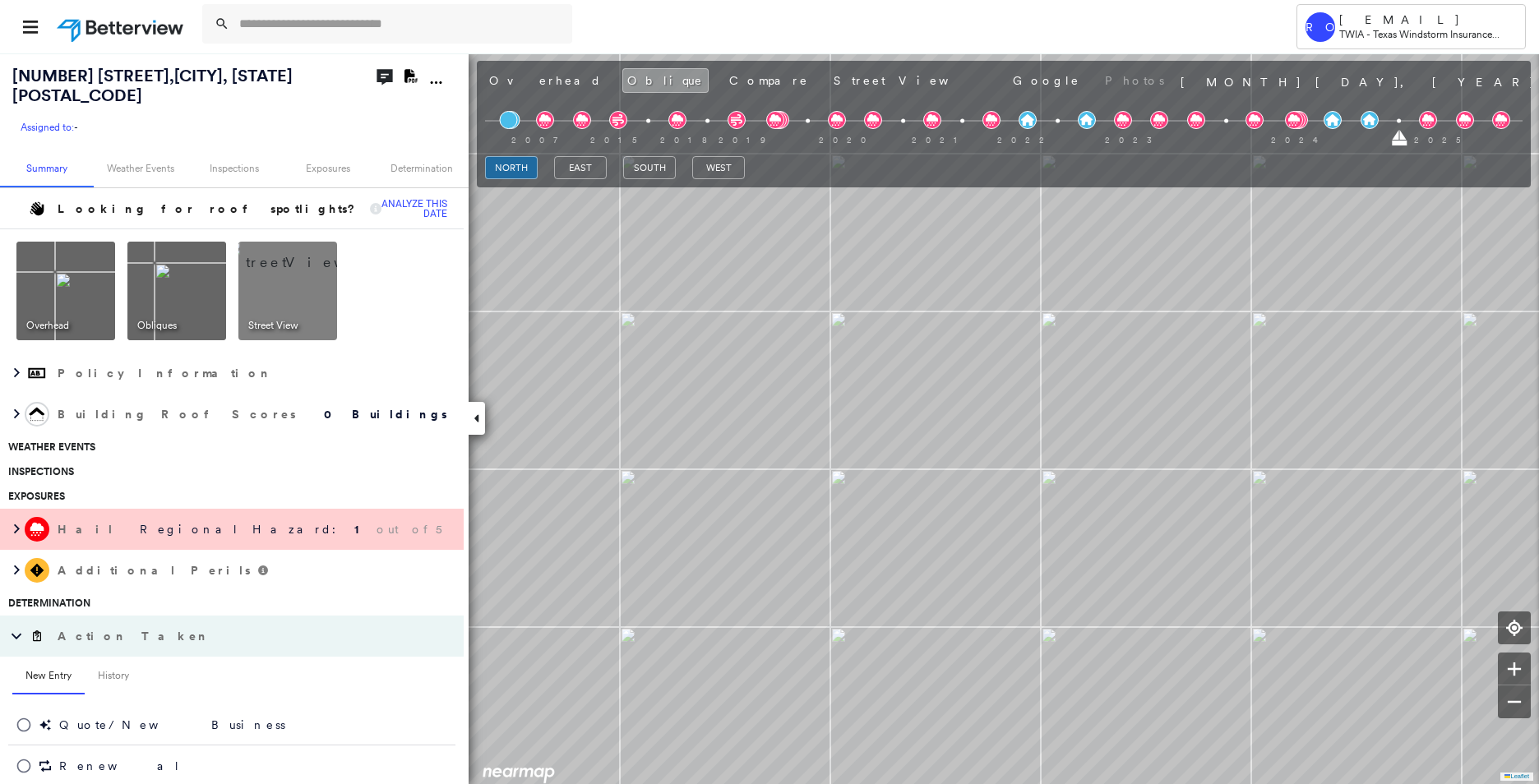 click at bounding box center (307, 254) 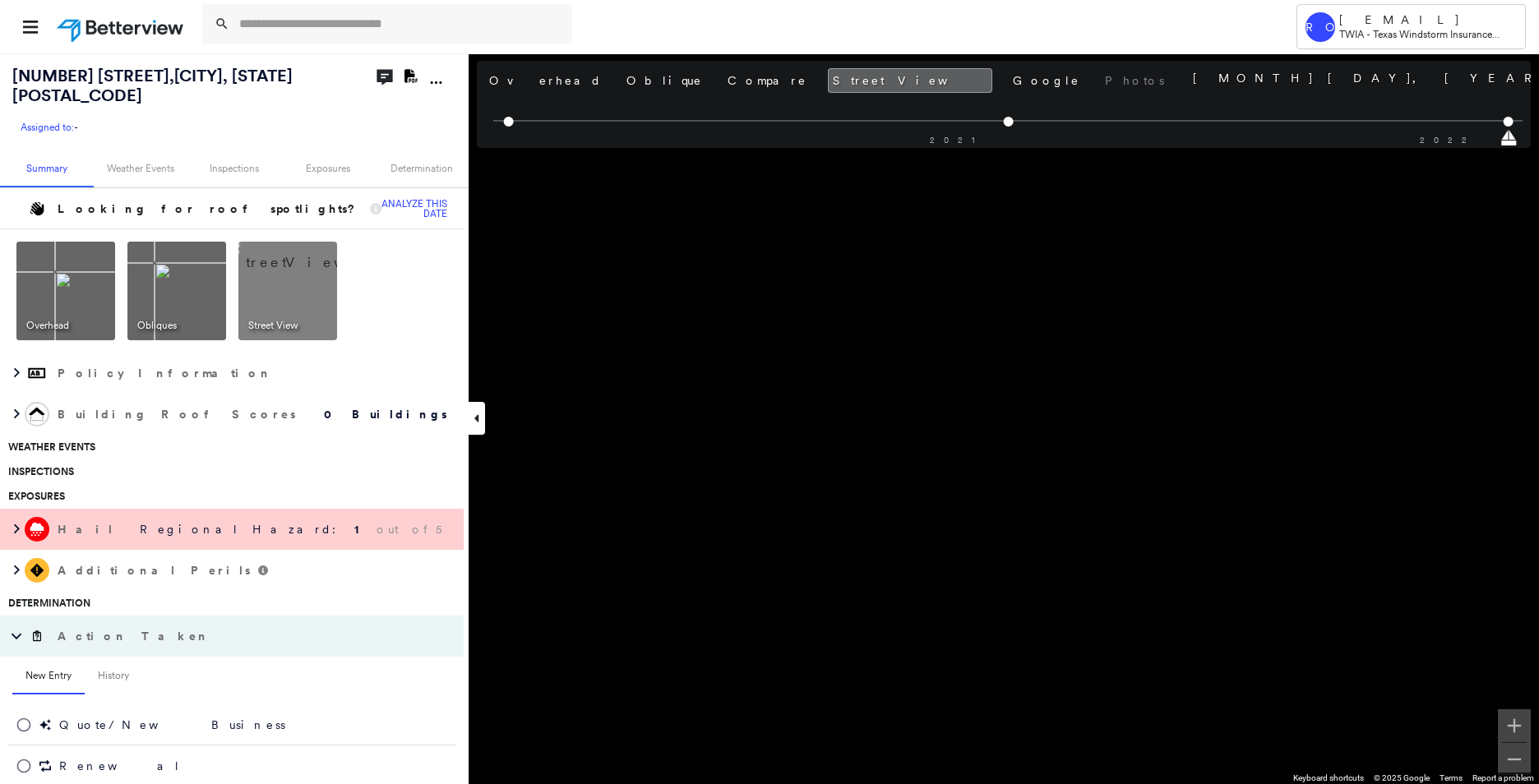 click at bounding box center (66, 291) 